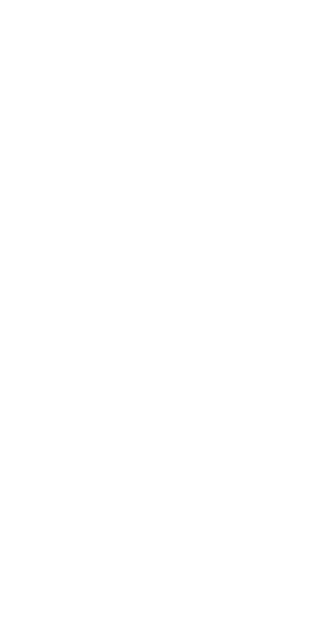 scroll, scrollTop: 0, scrollLeft: 0, axis: both 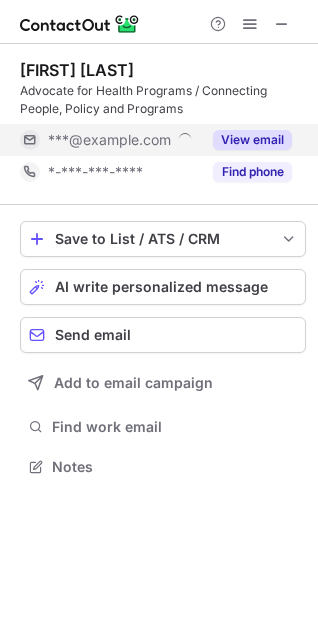 click on "View email" at bounding box center [252, 140] 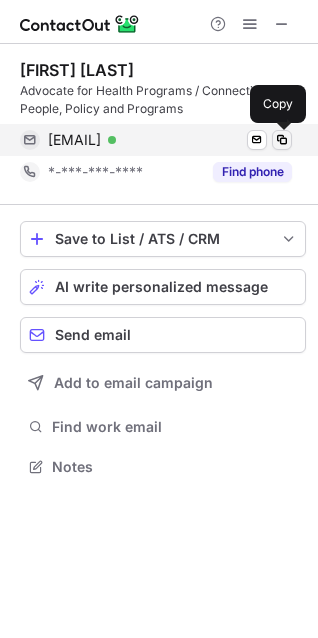 click at bounding box center [282, 140] 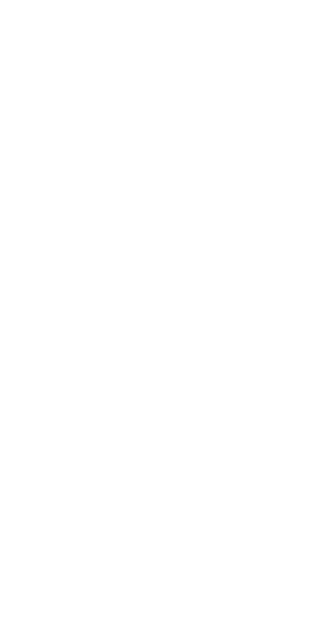 scroll, scrollTop: 0, scrollLeft: 0, axis: both 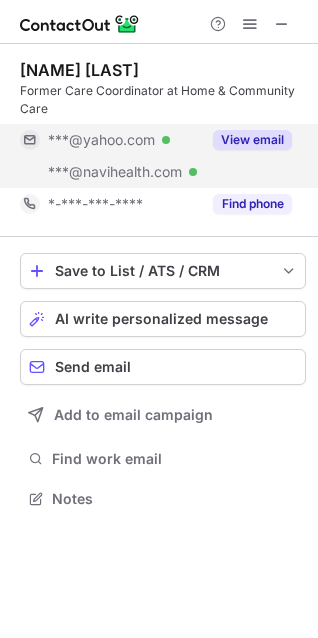 click on "View email" at bounding box center [252, 140] 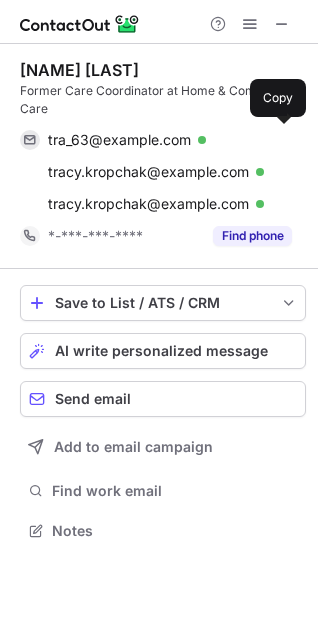 scroll, scrollTop: 10, scrollLeft: 10, axis: both 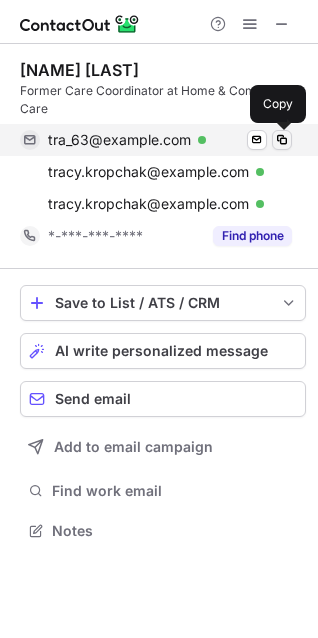 click at bounding box center [282, 140] 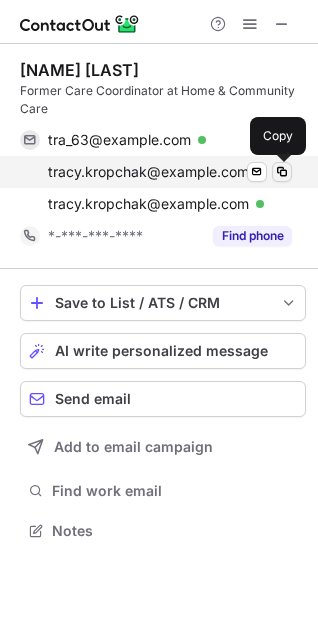 click at bounding box center (282, 172) 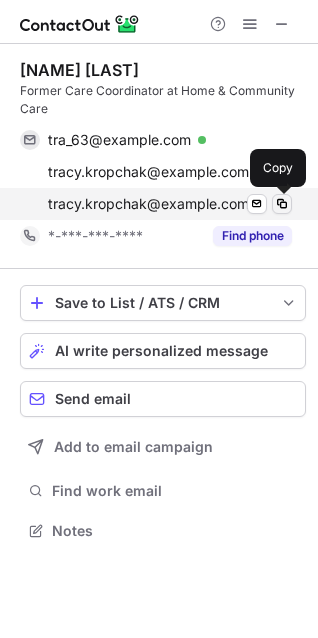 click at bounding box center (282, 204) 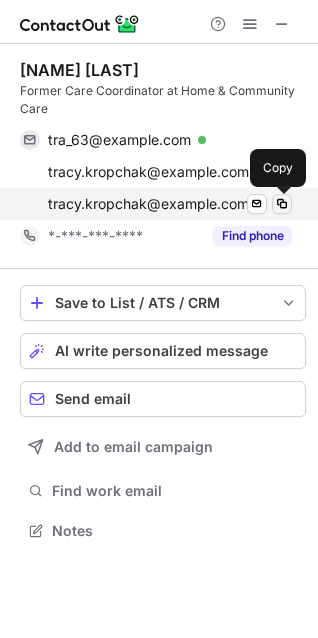 click at bounding box center [282, 204] 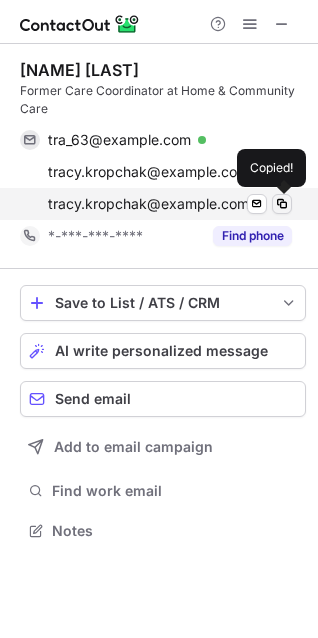 click at bounding box center [282, 204] 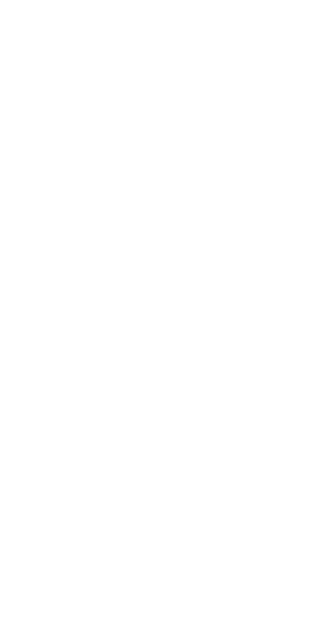 scroll, scrollTop: 0, scrollLeft: 0, axis: both 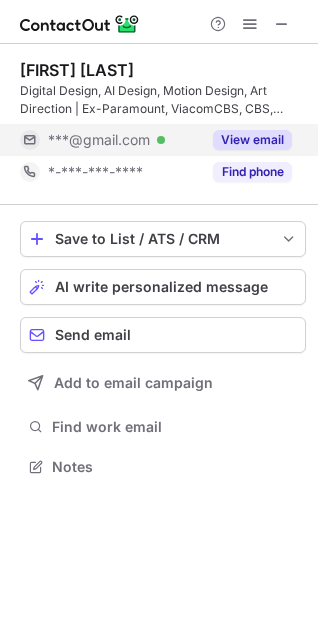 click on "View email" at bounding box center [252, 140] 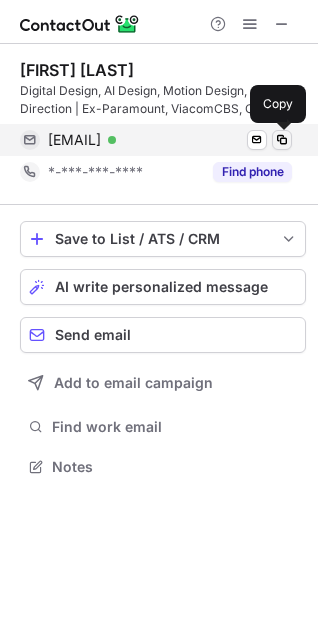 click at bounding box center [282, 140] 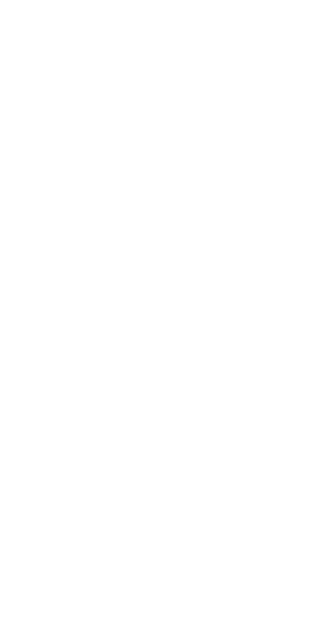 scroll, scrollTop: 0, scrollLeft: 0, axis: both 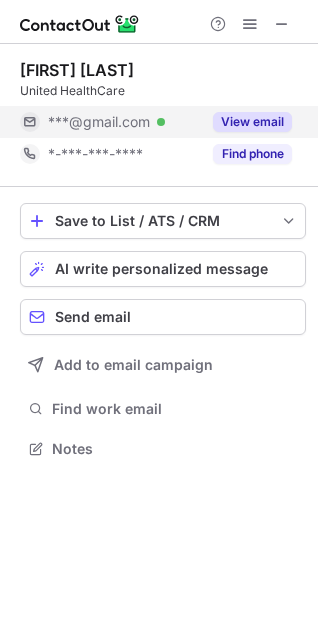click on "View email" at bounding box center (252, 122) 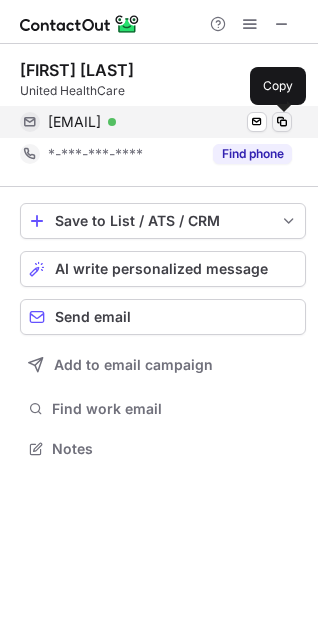 click at bounding box center (282, 122) 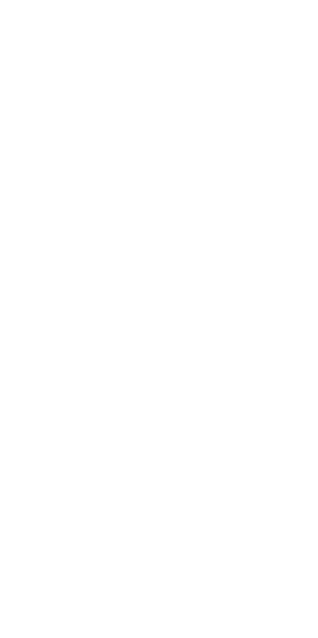 scroll, scrollTop: 0, scrollLeft: 0, axis: both 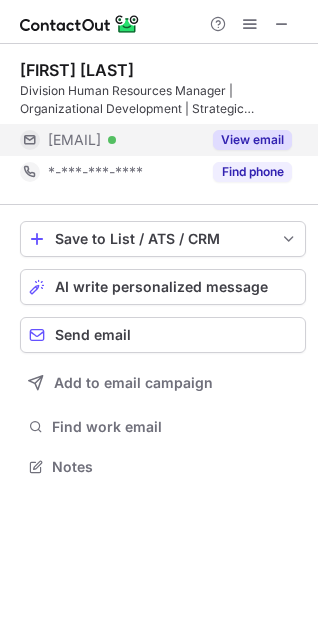 click on "View email" at bounding box center [252, 140] 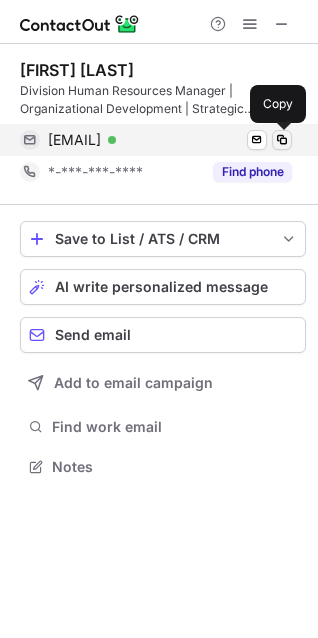 click at bounding box center [282, 140] 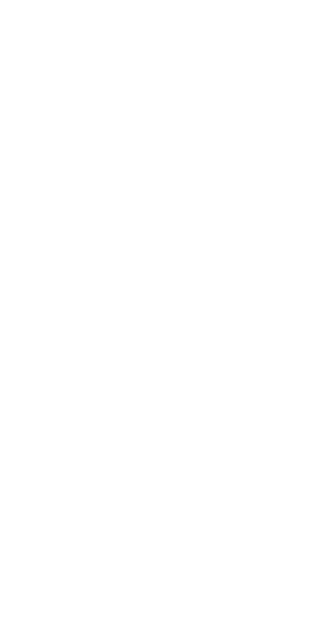 scroll, scrollTop: 0, scrollLeft: 0, axis: both 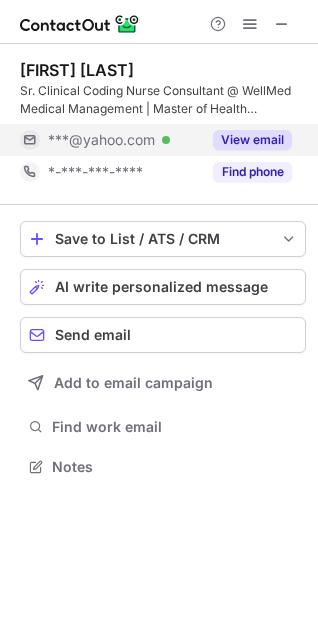 click on "View email" at bounding box center [252, 140] 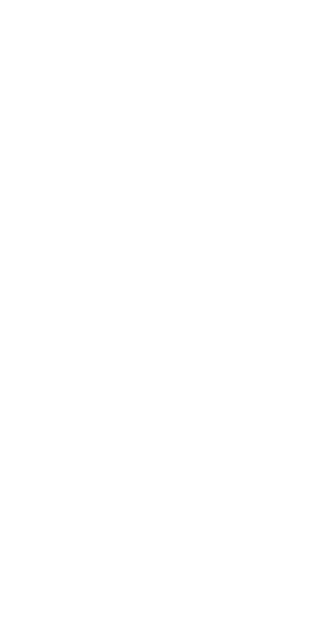 scroll, scrollTop: 0, scrollLeft: 0, axis: both 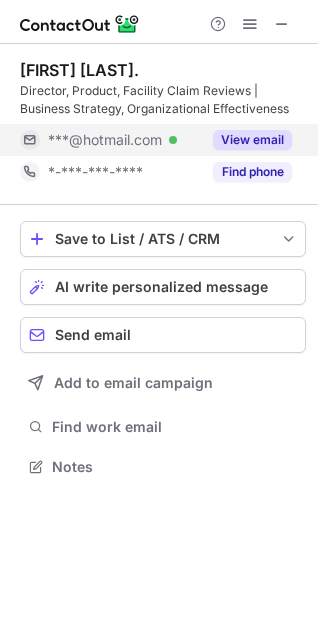 click on "View email" at bounding box center [252, 140] 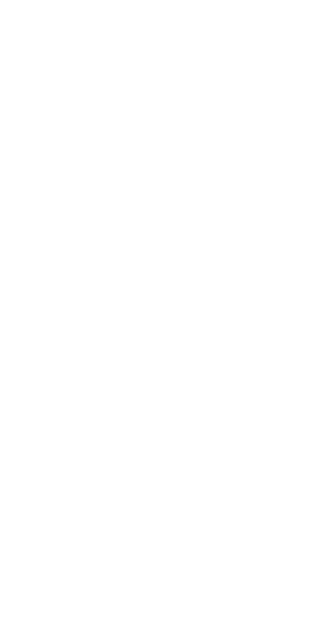 scroll, scrollTop: 0, scrollLeft: 0, axis: both 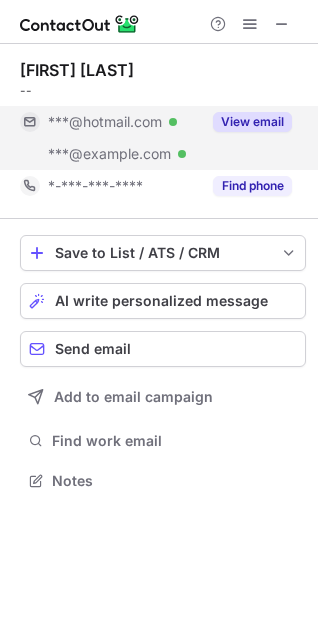 click on "View email" at bounding box center [252, 122] 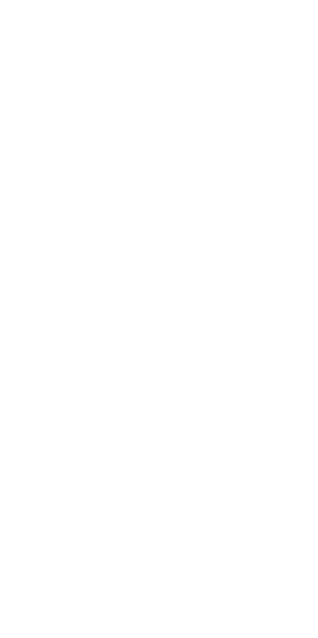 scroll, scrollTop: 0, scrollLeft: 0, axis: both 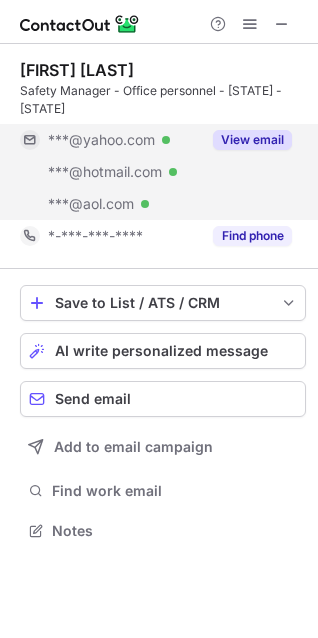 click on "View email" at bounding box center [252, 140] 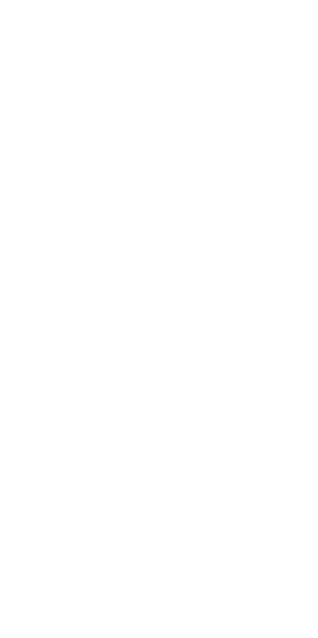 scroll, scrollTop: 0, scrollLeft: 0, axis: both 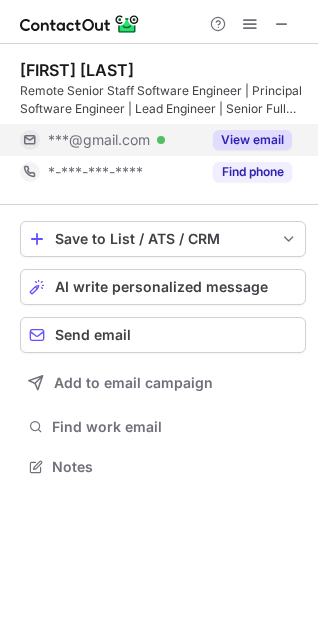click on "View email" at bounding box center (252, 140) 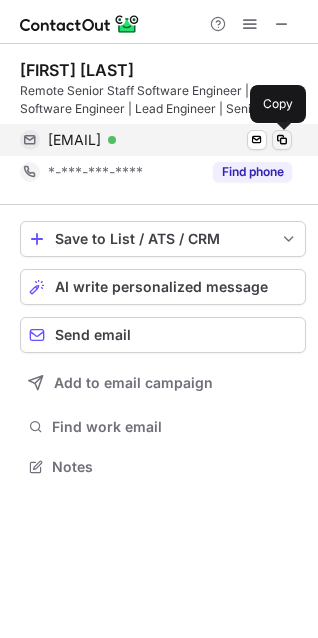 click at bounding box center [282, 140] 